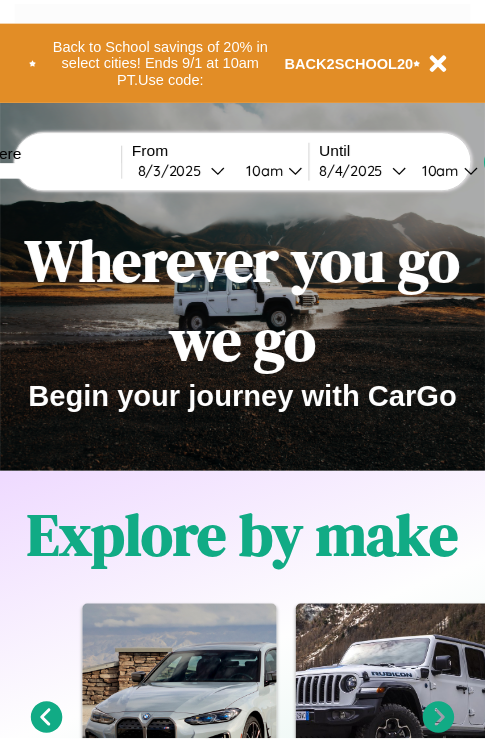 scroll, scrollTop: 0, scrollLeft: 0, axis: both 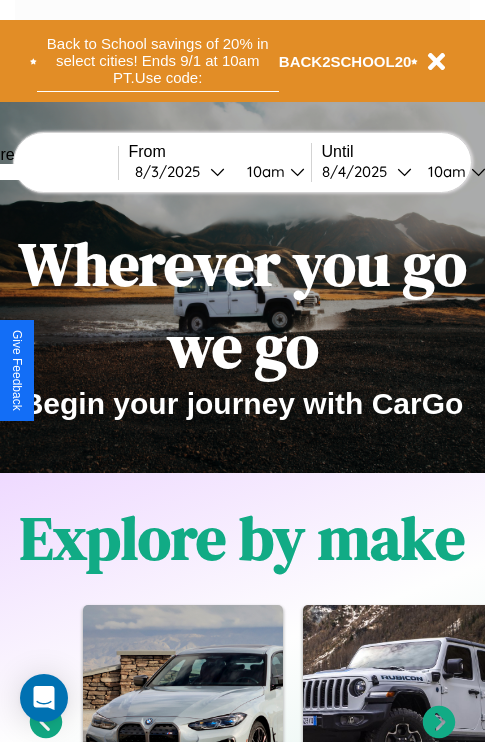 click on "Back to School savings of 20% in select cities! Ends 9/1 at 10am PT.  Use code:" at bounding box center [158, 61] 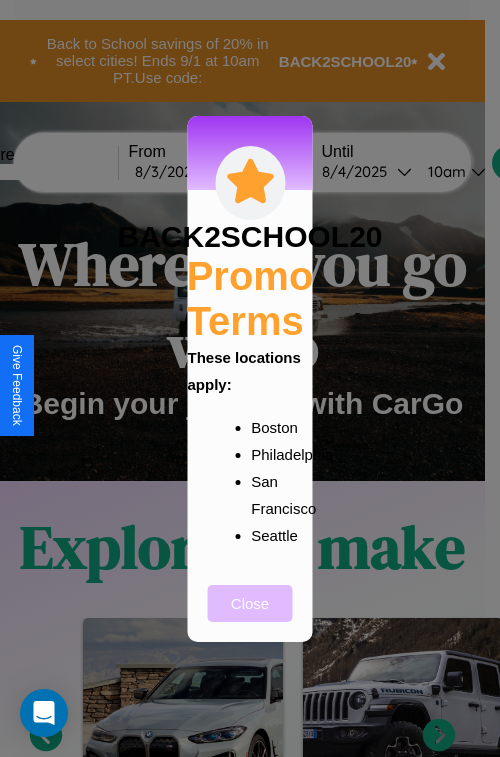 click on "Close" at bounding box center [250, 603] 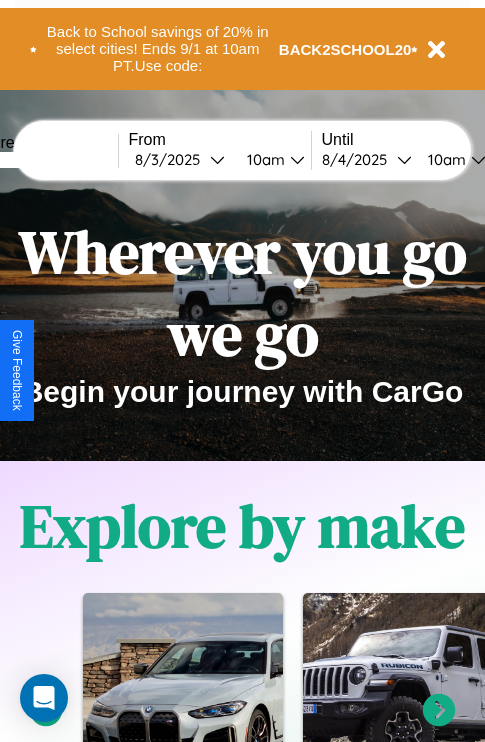 scroll, scrollTop: 0, scrollLeft: 0, axis: both 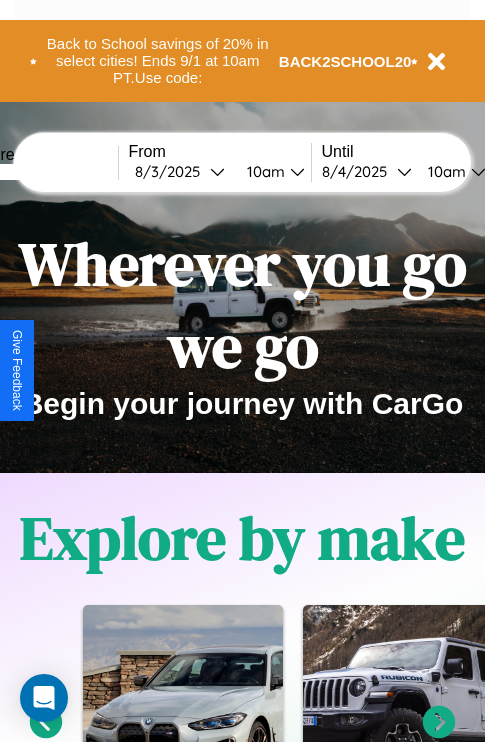 click at bounding box center (43, 172) 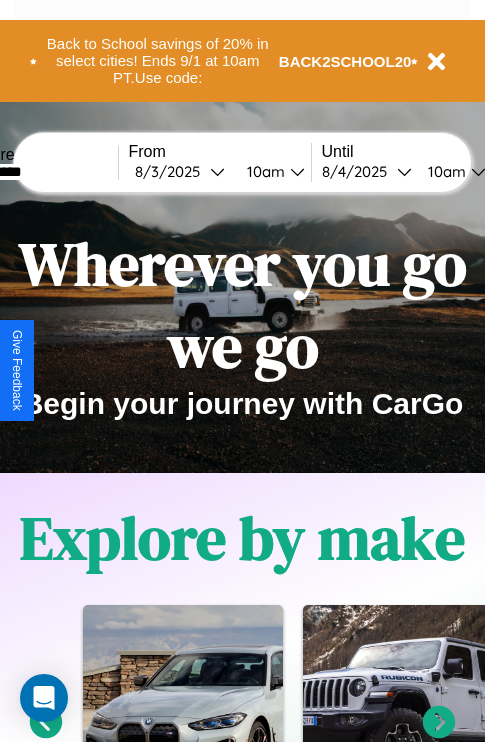 type on "*********" 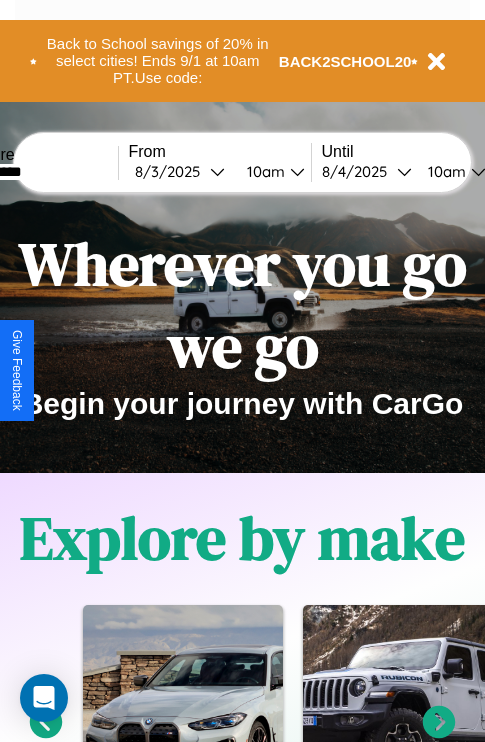 click on "8 / 3 / 2025" at bounding box center (172, 171) 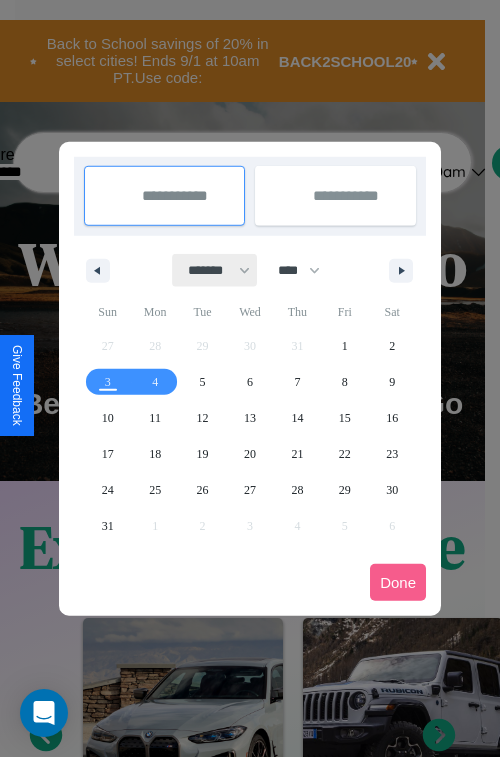click on "******* ******** ***** ***** *** **** **** ****** ********* ******* ******** ********" at bounding box center (215, 270) 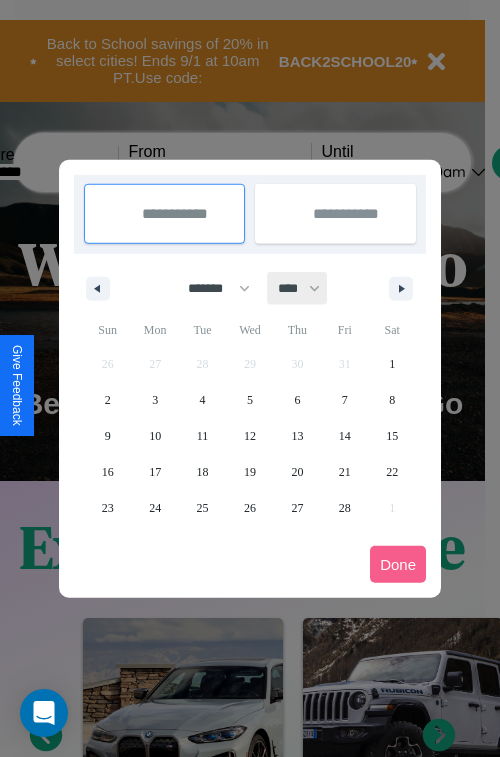 click on "**** **** **** **** **** **** **** **** **** **** **** **** **** **** **** **** **** **** **** **** **** **** **** **** **** **** **** **** **** **** **** **** **** **** **** **** **** **** **** **** **** **** **** **** **** **** **** **** **** **** **** **** **** **** **** **** **** **** **** **** **** **** **** **** **** **** **** **** **** **** **** **** **** **** **** **** **** **** **** **** **** **** **** **** **** **** **** **** **** **** **** **** **** **** **** **** **** **** **** **** **** **** **** **** **** **** **** **** **** **** **** **** **** **** **** **** **** **** **** **** ****" at bounding box center (298, 288) 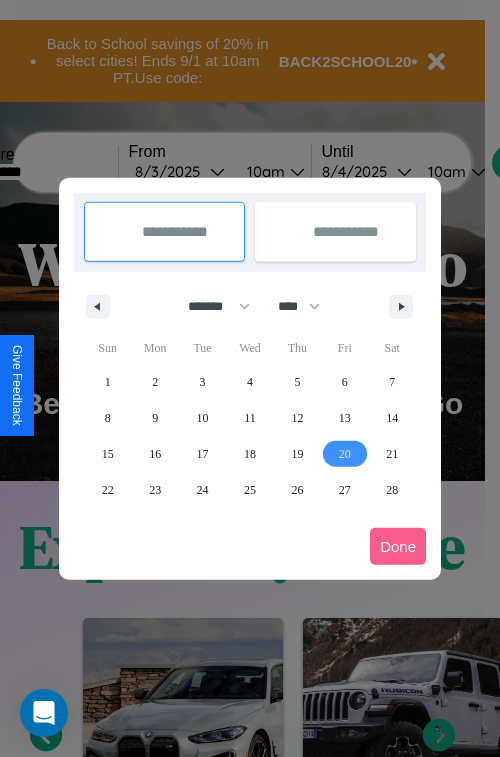 click on "20" at bounding box center [345, 454] 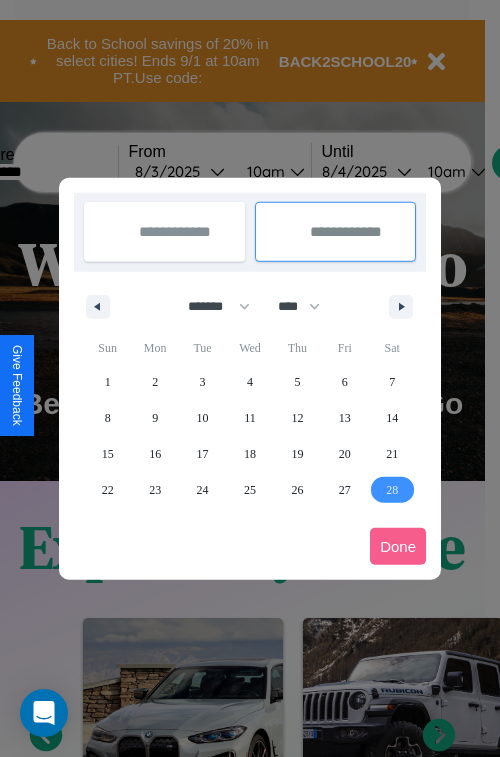 click on "28" at bounding box center (392, 490) 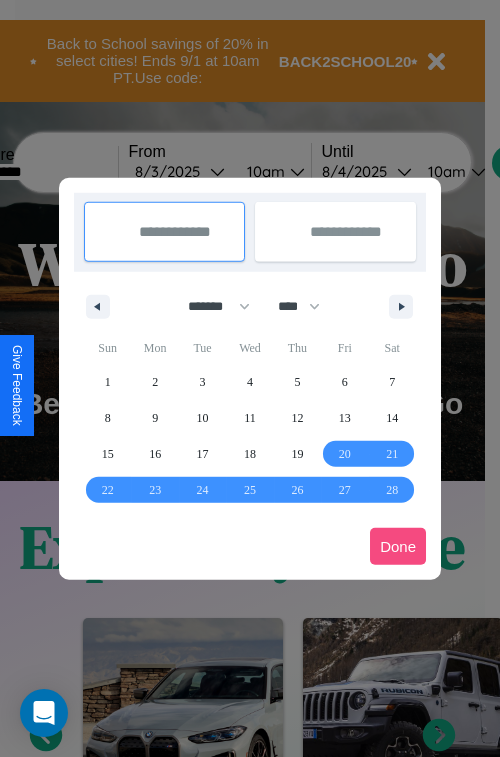 click on "Done" at bounding box center [398, 546] 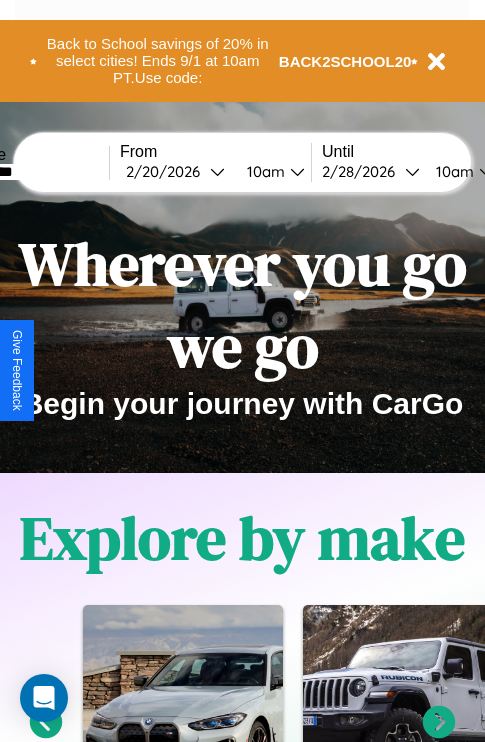 scroll, scrollTop: 0, scrollLeft: 77, axis: horizontal 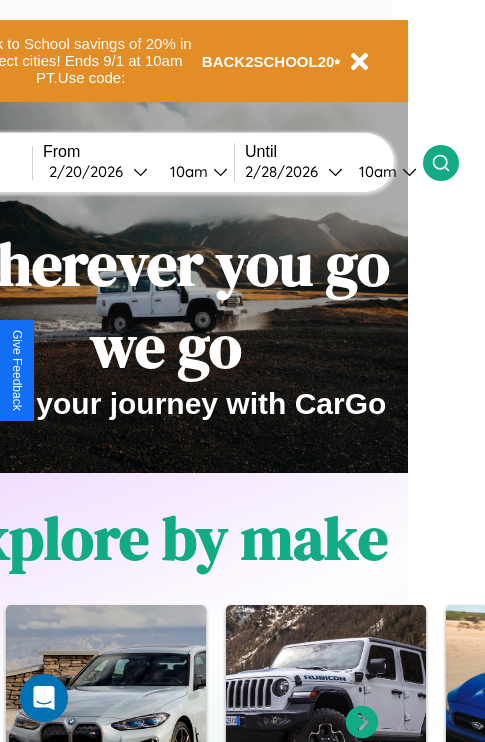 click 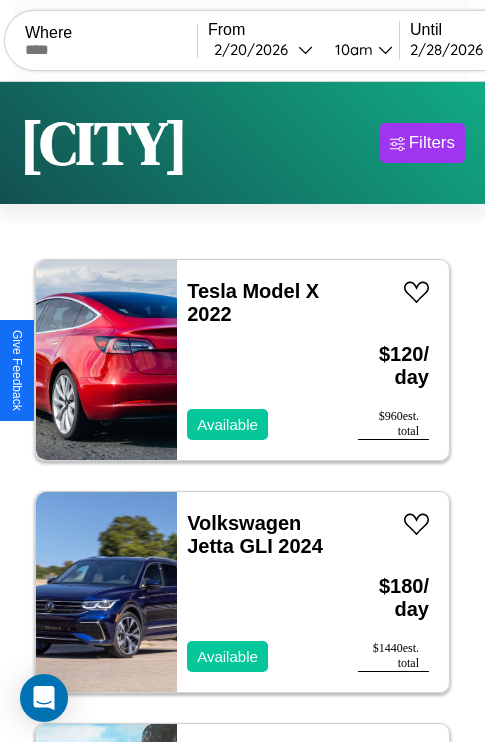 scroll, scrollTop: 95, scrollLeft: 0, axis: vertical 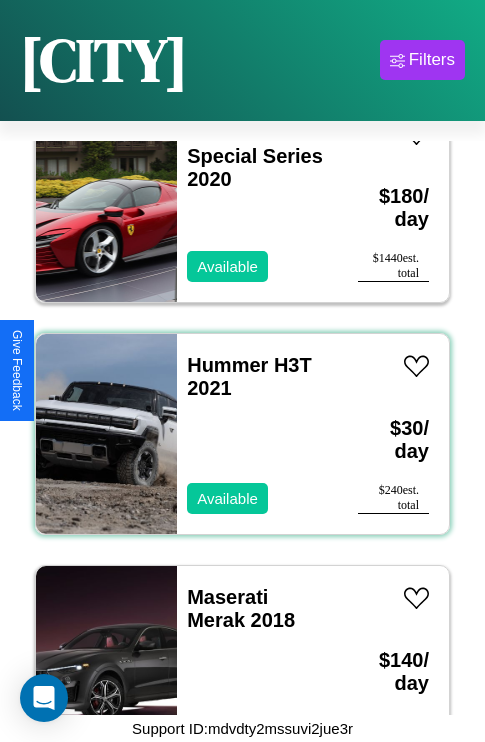 click on "Hummer   H3T   2021 Available" at bounding box center [257, 434] 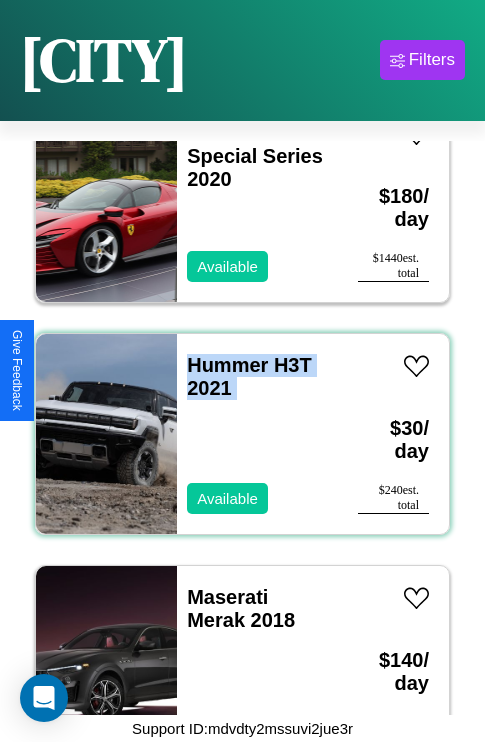 click on "Hummer   H3T   2021 Available" at bounding box center [257, 434] 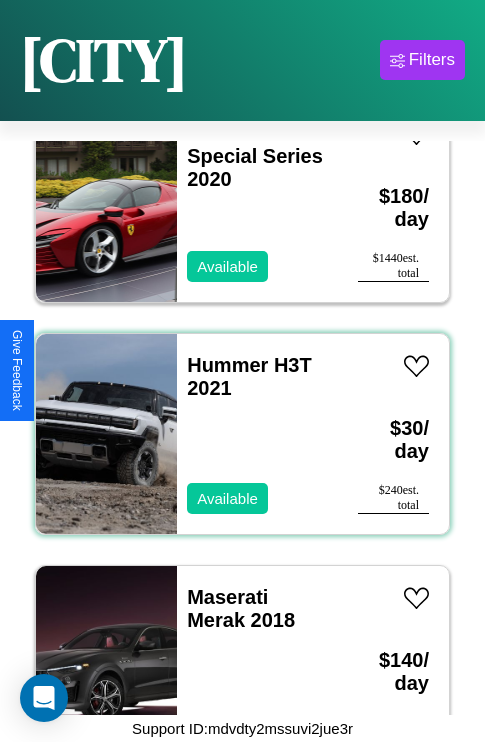 click on "Hummer   H3T   2021 Available" at bounding box center (257, 434) 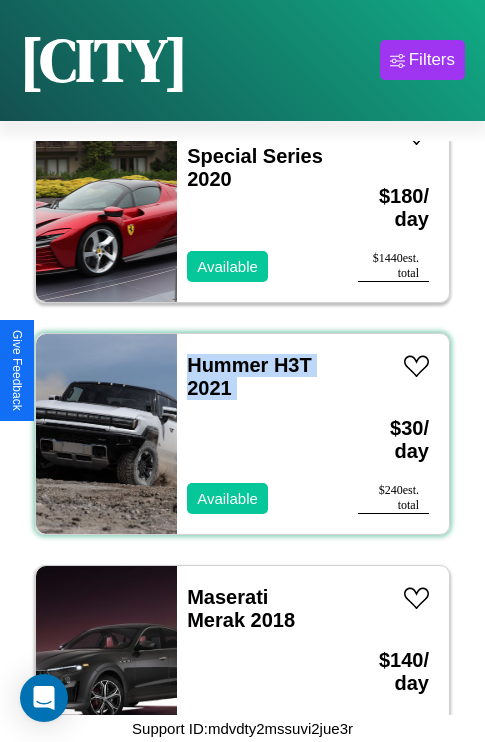click on "Hummer   H3T   2021 Available" at bounding box center (257, 434) 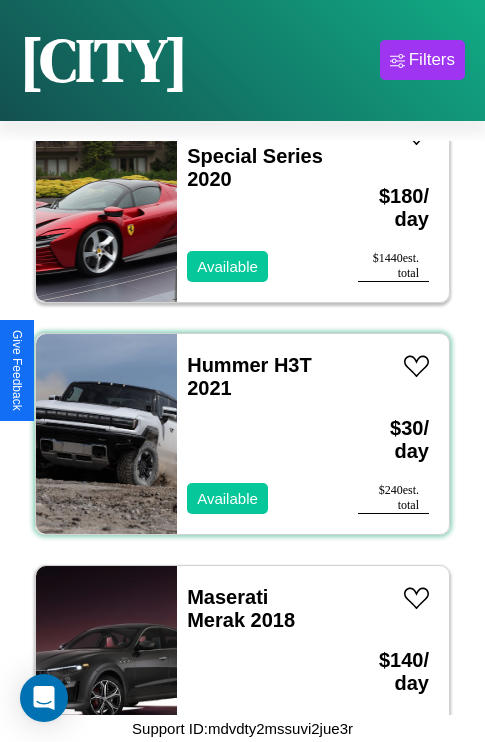 click on "Hummer   H3T   2021 Available" at bounding box center (257, 434) 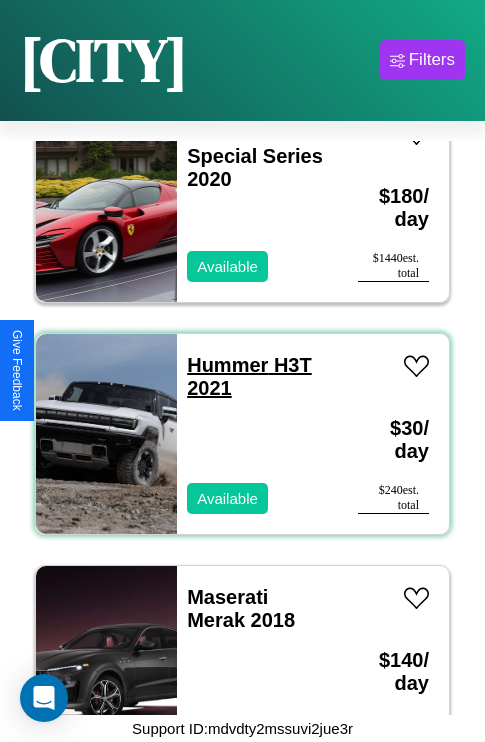 click on "Hummer   H3T   2021" at bounding box center (249, 376) 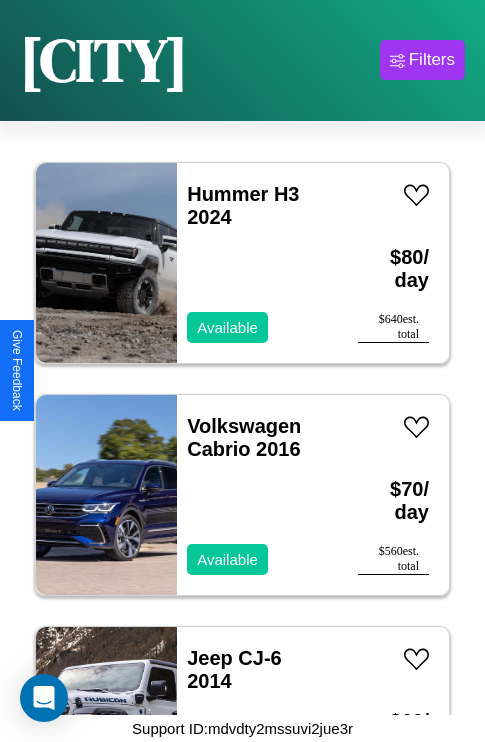 scroll, scrollTop: 11907, scrollLeft: 0, axis: vertical 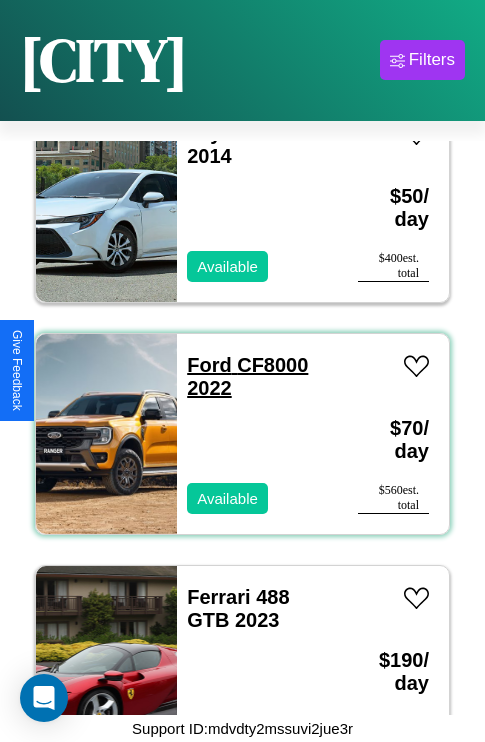 click on "Ford   CF8000   2022" at bounding box center [247, 376] 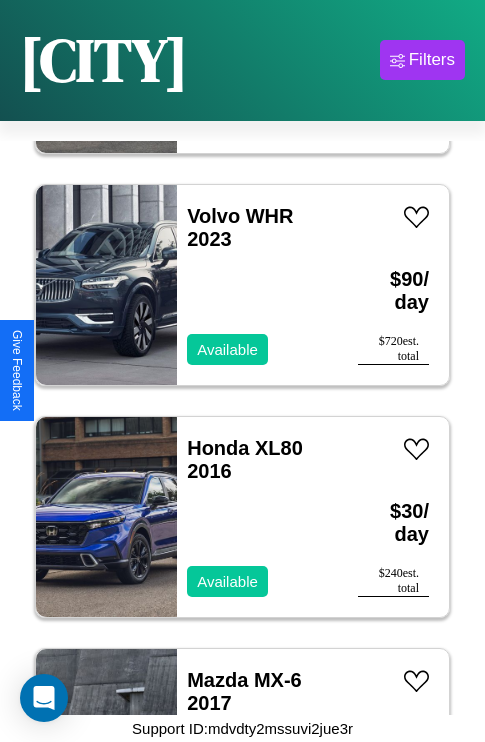 scroll, scrollTop: 21651, scrollLeft: 0, axis: vertical 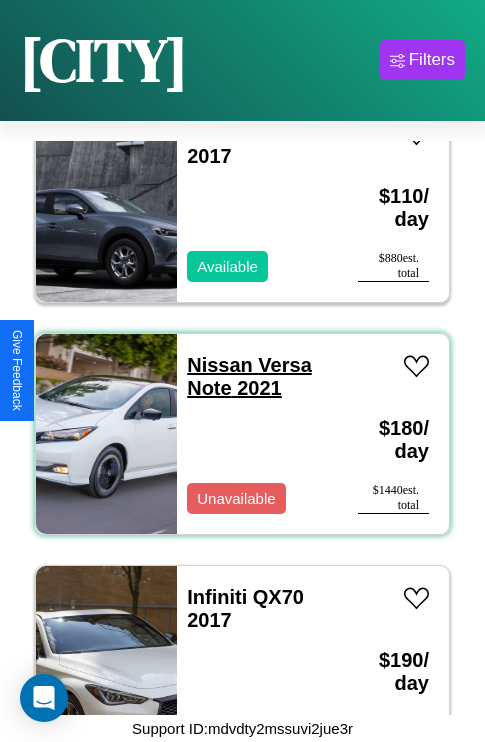 click on "Nissan   Versa Note   2021" at bounding box center [249, 376] 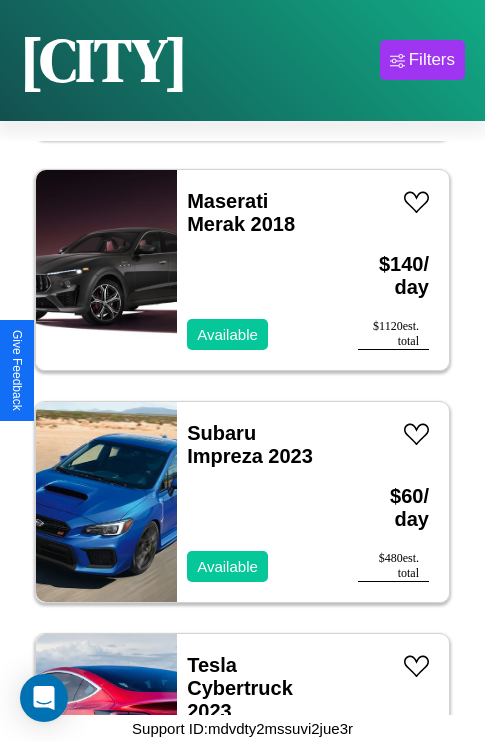 scroll, scrollTop: 5179, scrollLeft: 0, axis: vertical 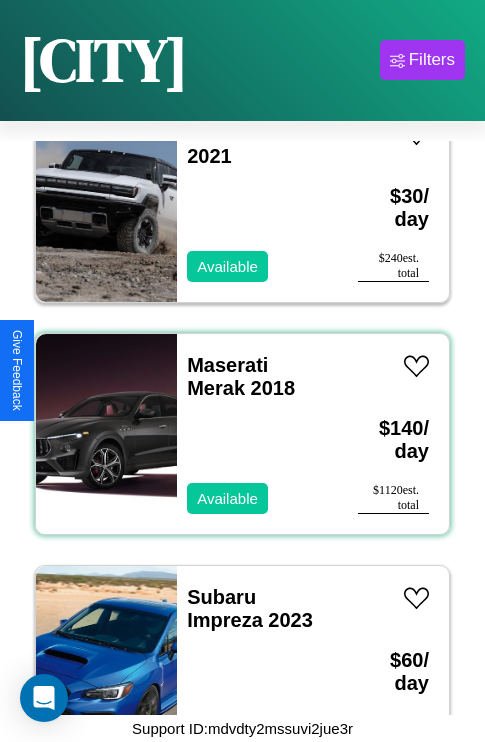 click on "Maserati   Merak   2018 Available" at bounding box center [257, 434] 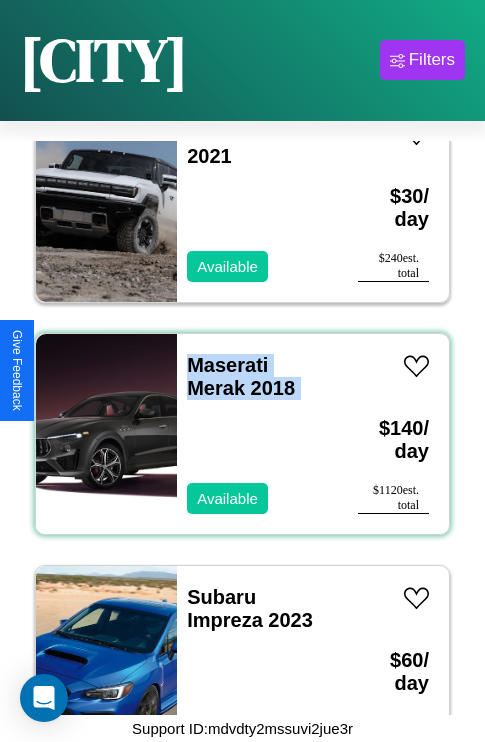 click on "Maserati   Merak   2018 Available" at bounding box center [257, 434] 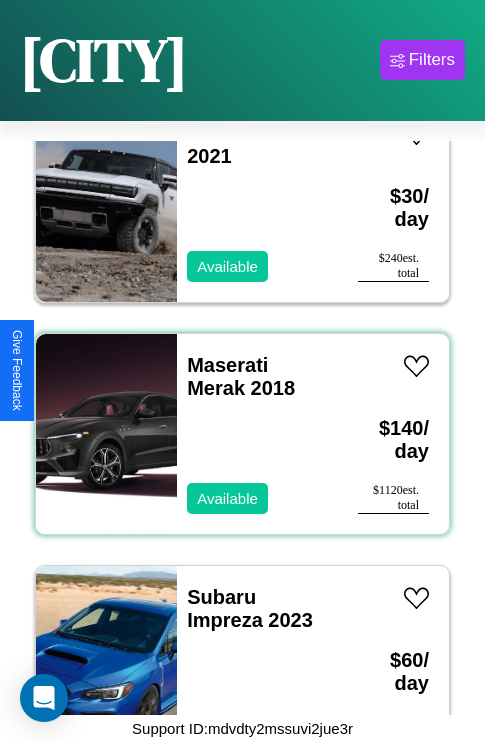 click on "Maserati   Merak   2018 Available" at bounding box center [257, 434] 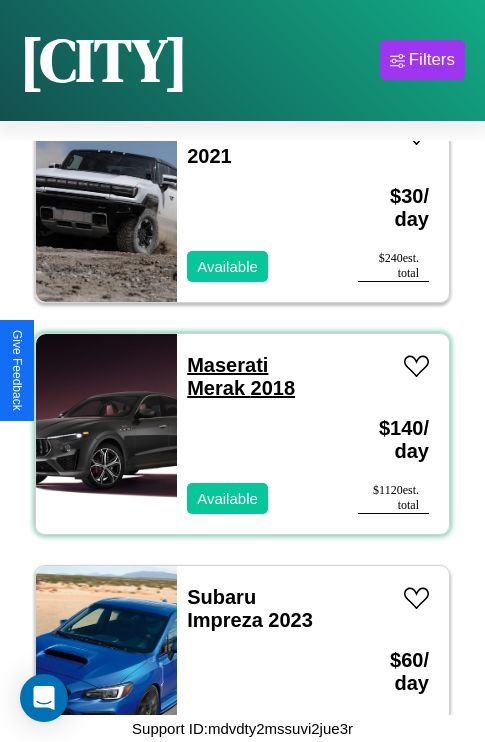 click on "Maserati   Merak   2018" at bounding box center [241, 376] 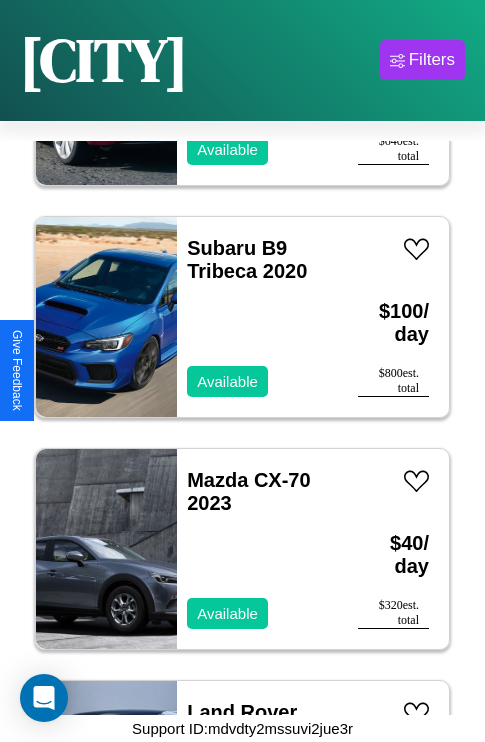 scroll, scrollTop: 3091, scrollLeft: 0, axis: vertical 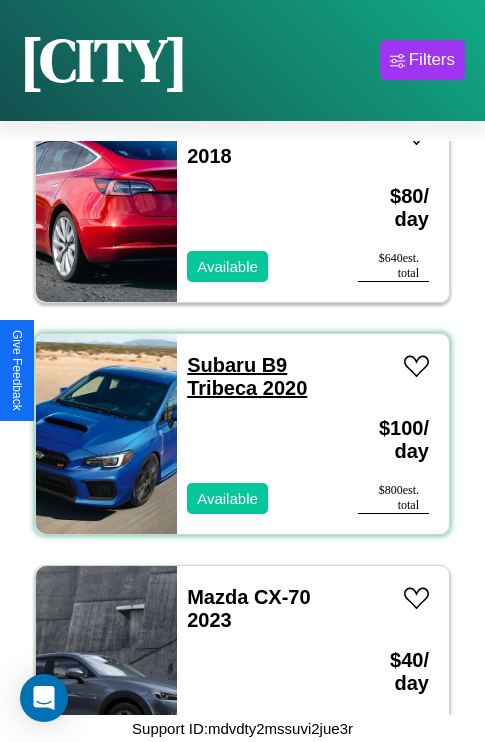 click on "Subaru   B9 Tribeca   2020" at bounding box center [247, 376] 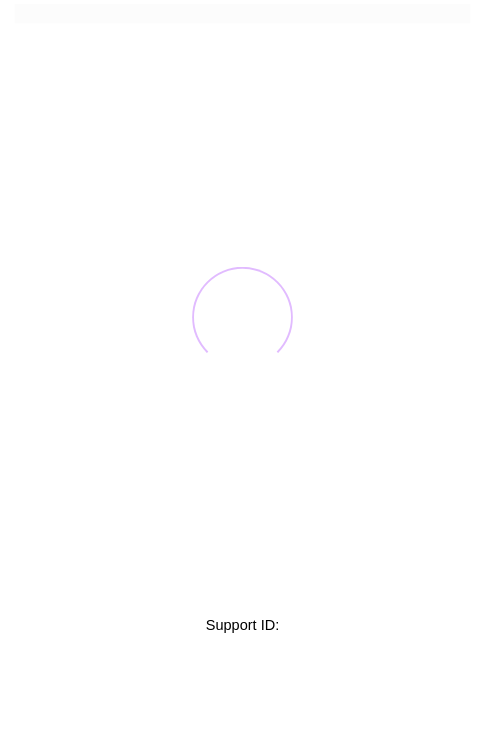 scroll, scrollTop: 0, scrollLeft: 0, axis: both 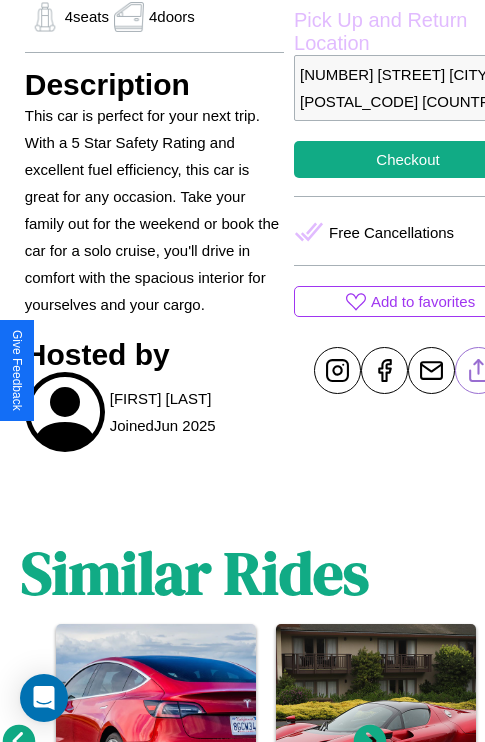 click 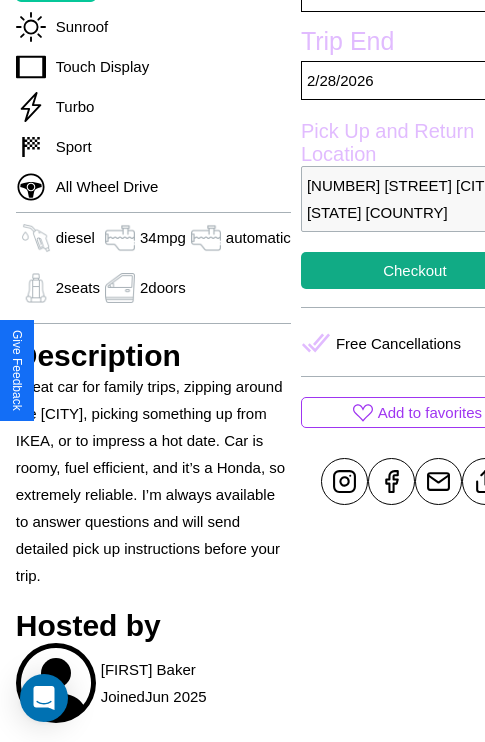 scroll, scrollTop: 692, scrollLeft: 68, axis: both 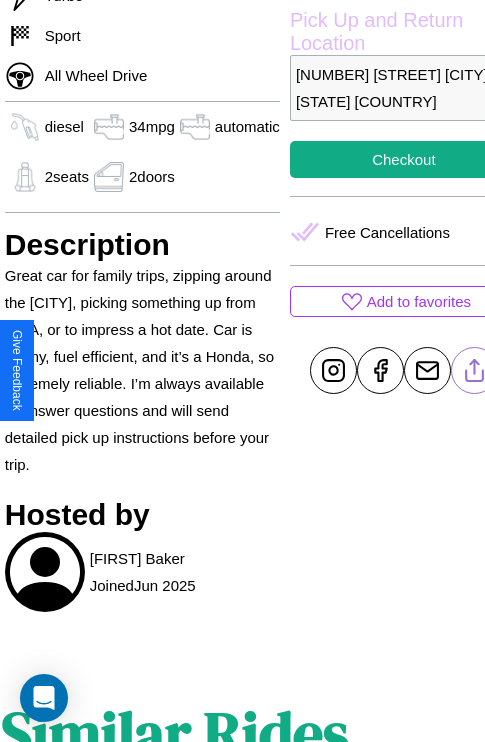 click 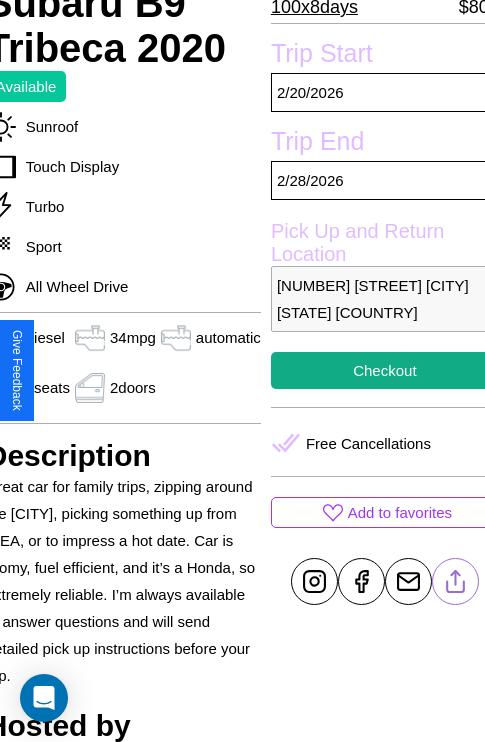 scroll, scrollTop: 481, scrollLeft: 88, axis: both 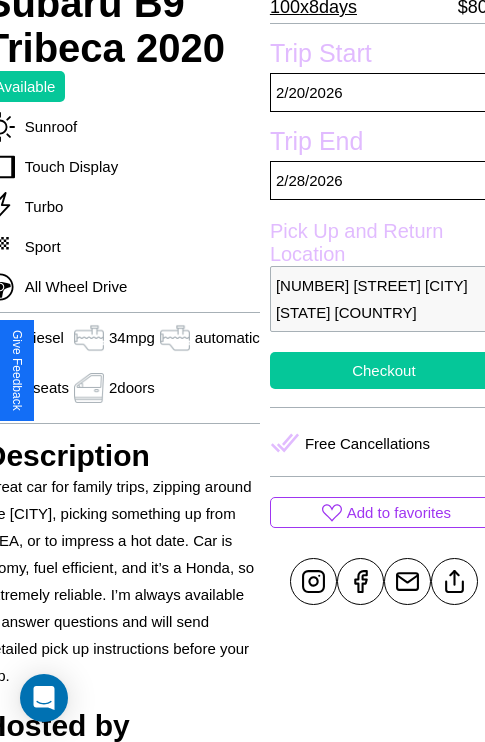 click on "Checkout" at bounding box center [384, 370] 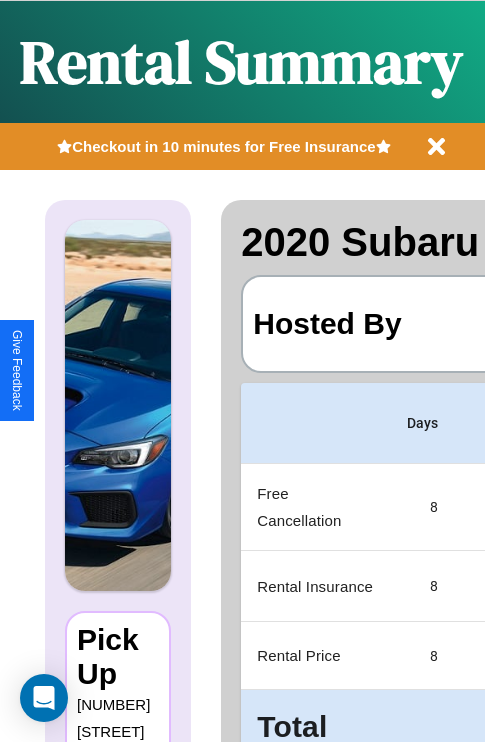 scroll, scrollTop: 0, scrollLeft: 378, axis: horizontal 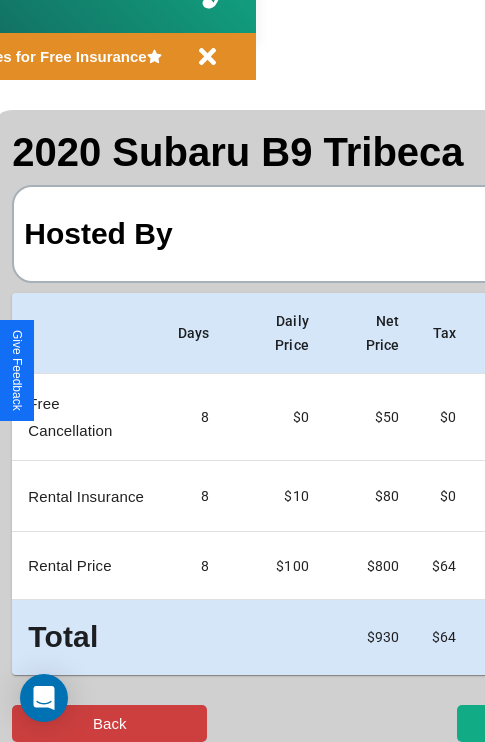 click on "Back" at bounding box center (109, 723) 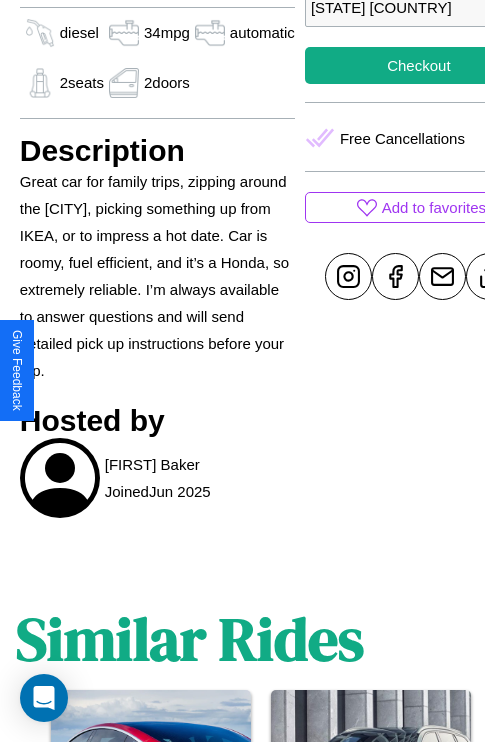 scroll, scrollTop: 1038, scrollLeft: 30, axis: both 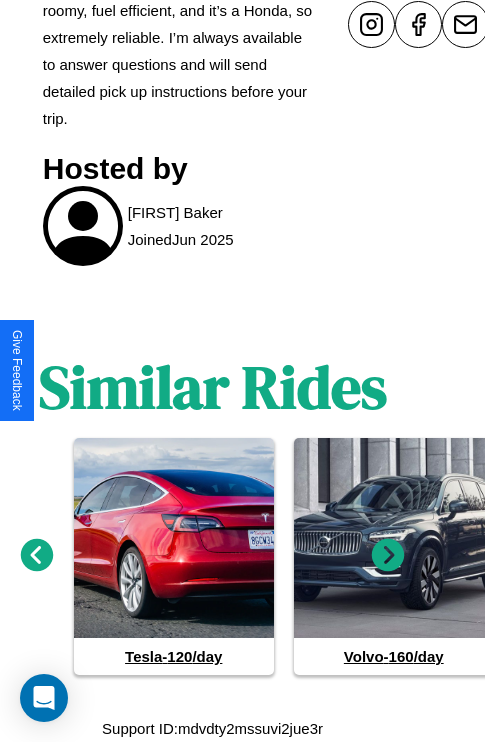 click 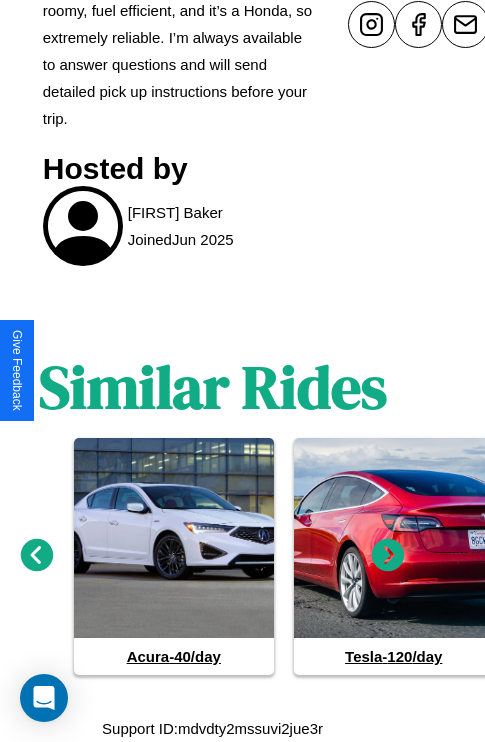 click 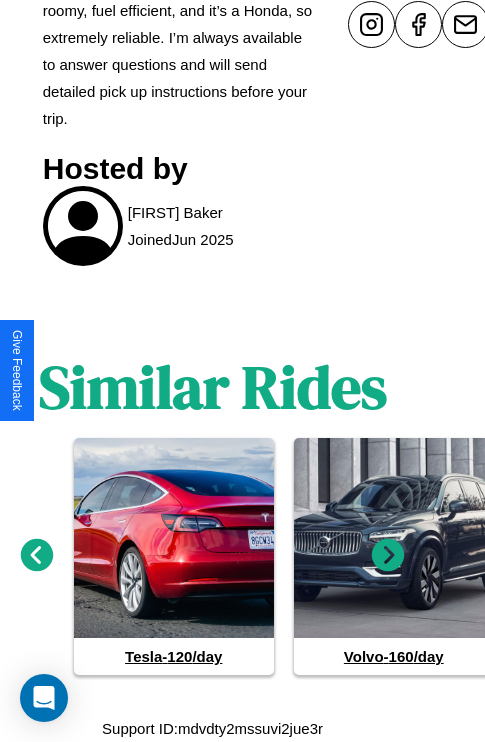 click 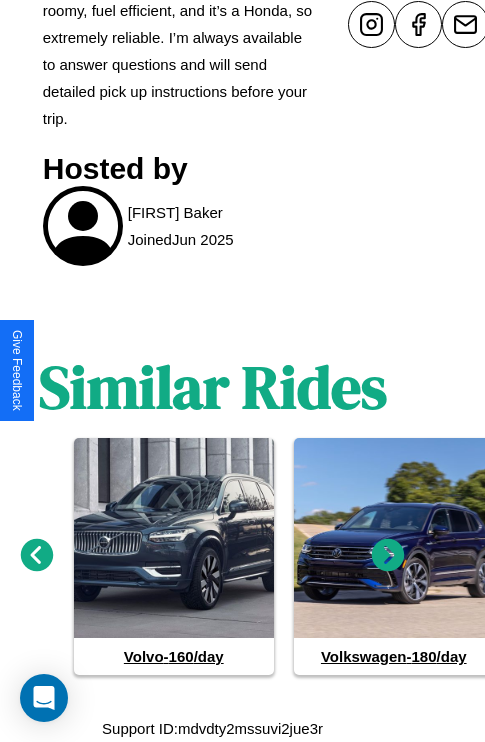 click 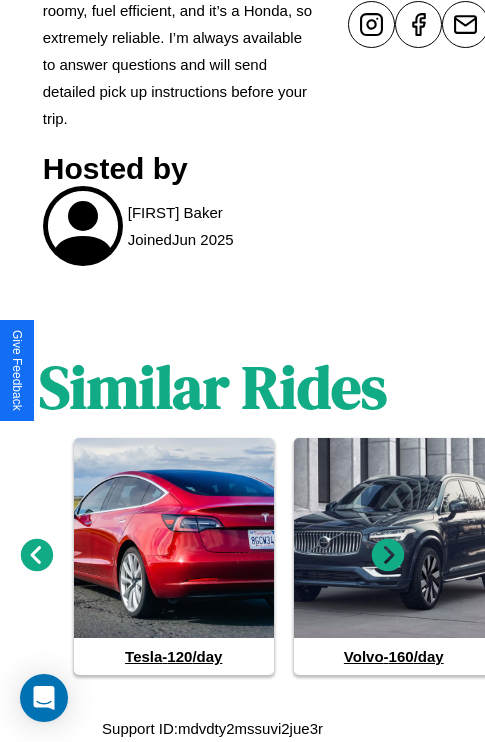 click 